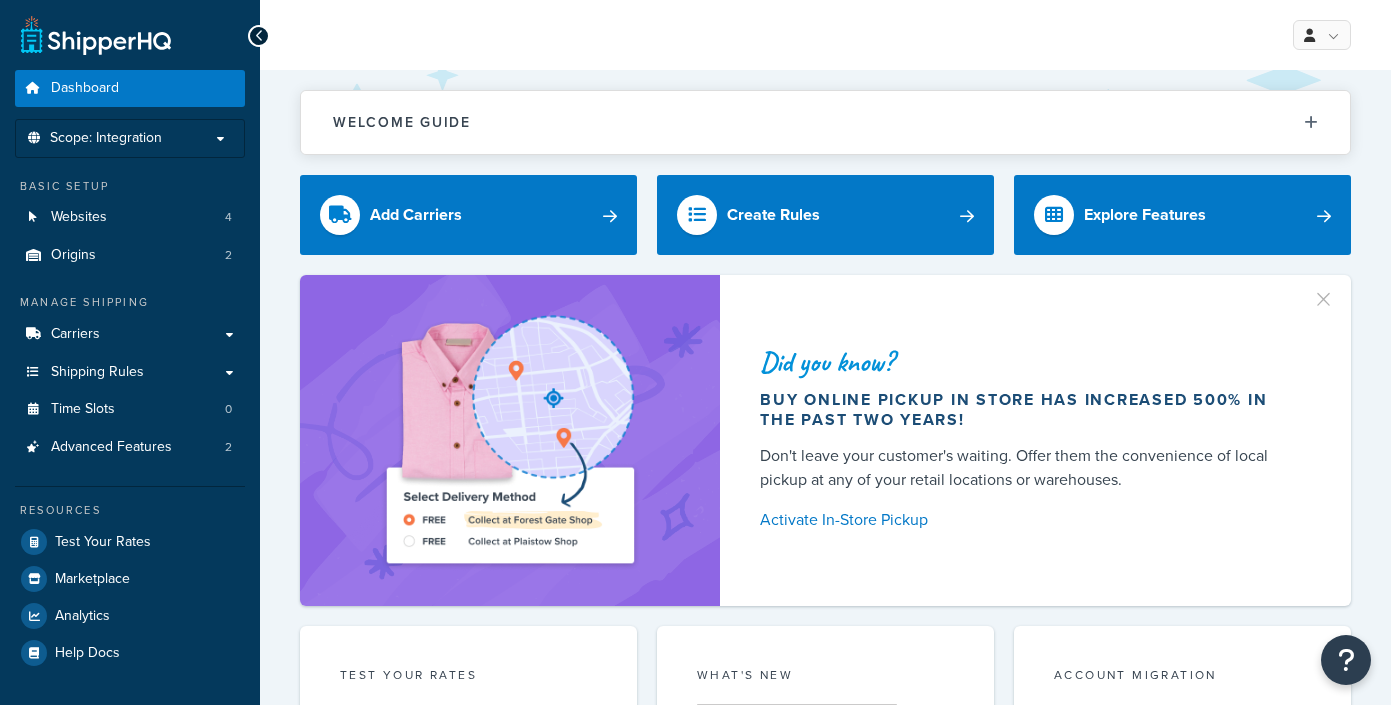 scroll, scrollTop: 0, scrollLeft: 0, axis: both 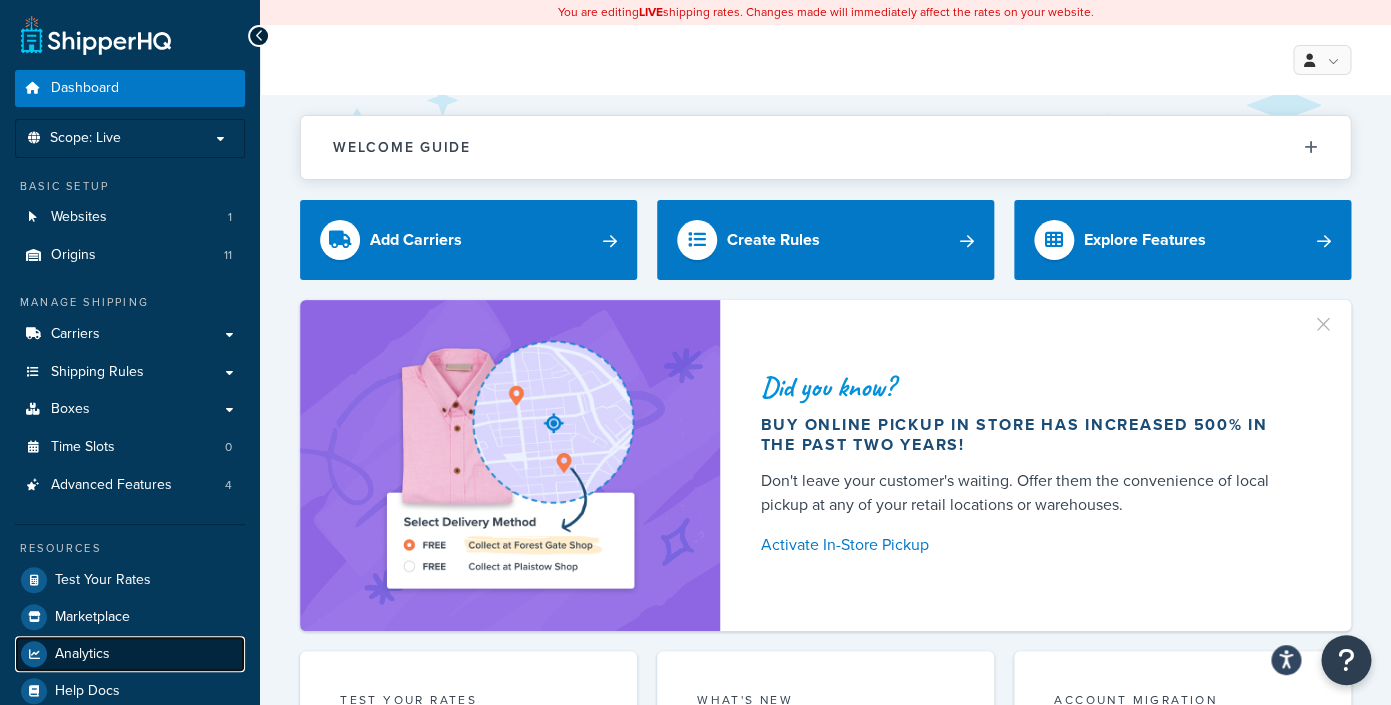 click on "Analytics" at bounding box center (130, 654) 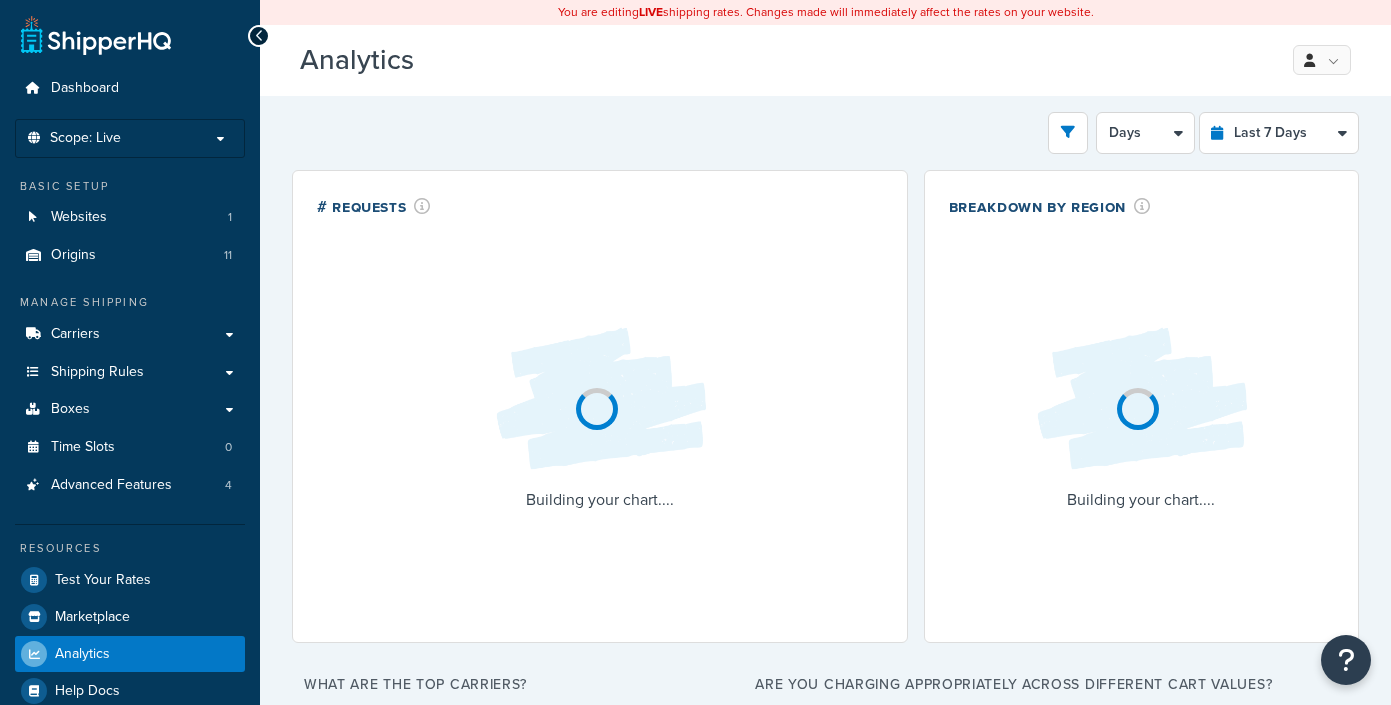 select on "last_7_days" 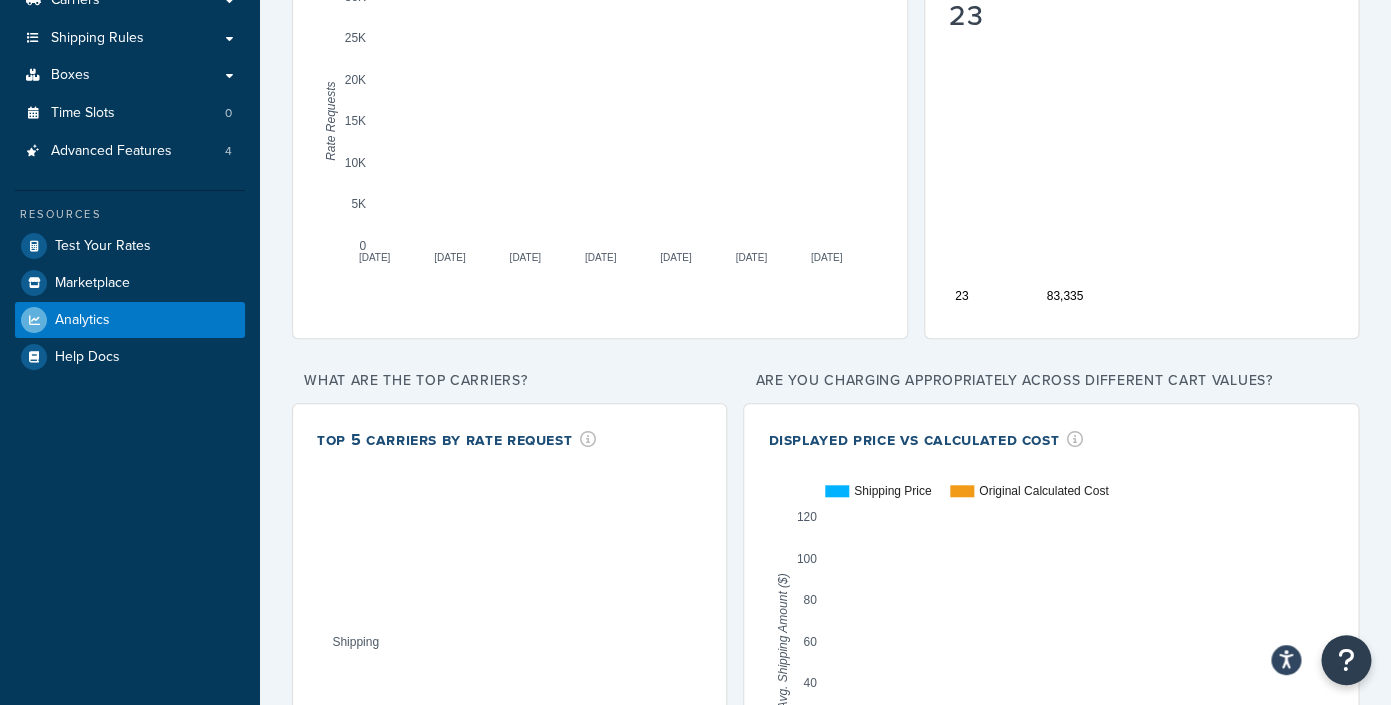 scroll, scrollTop: 531, scrollLeft: 0, axis: vertical 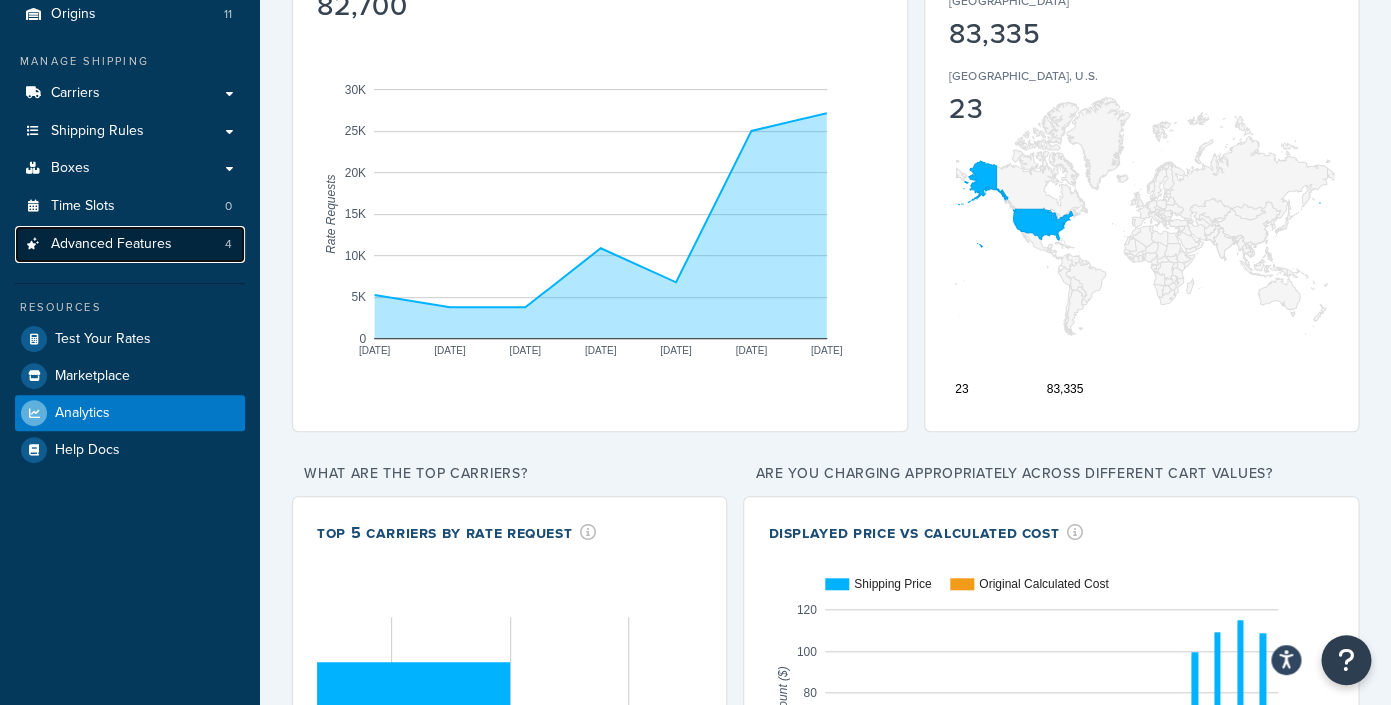 click on "Advanced Features 4" at bounding box center [130, 244] 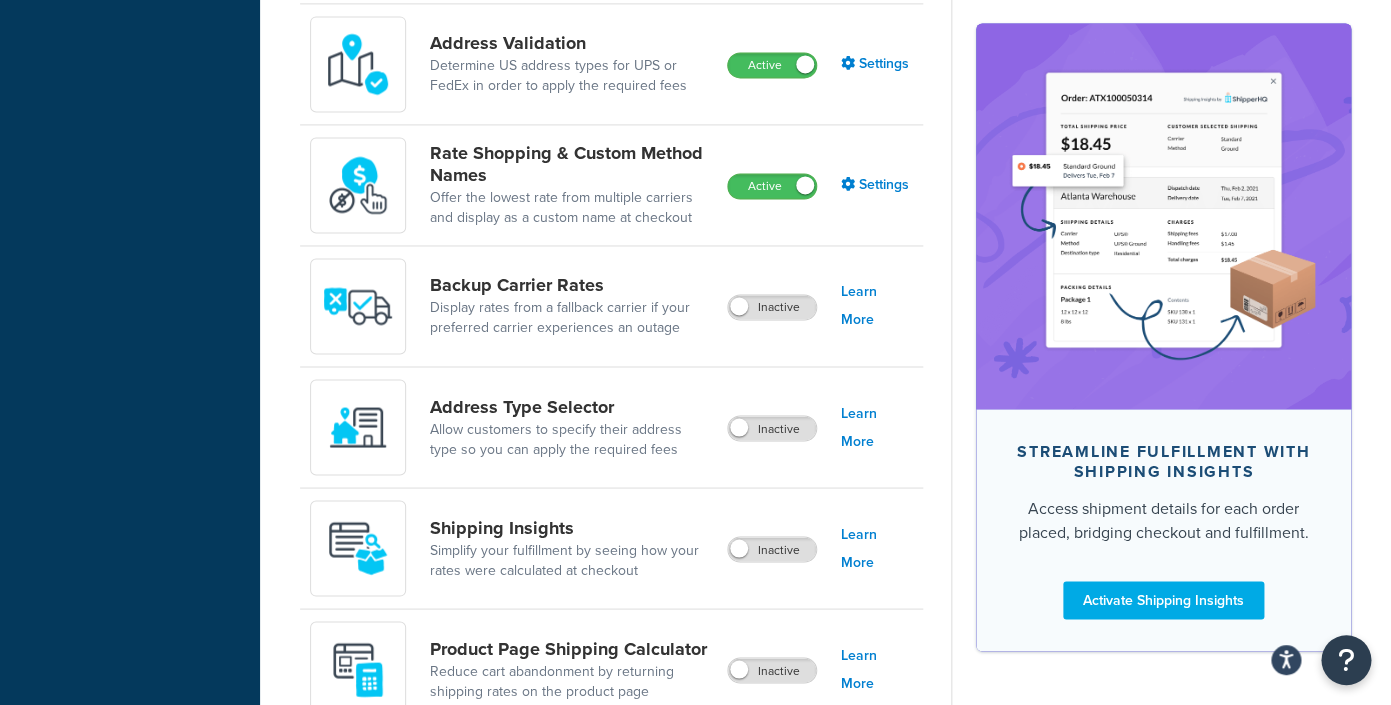 scroll, scrollTop: 780, scrollLeft: 0, axis: vertical 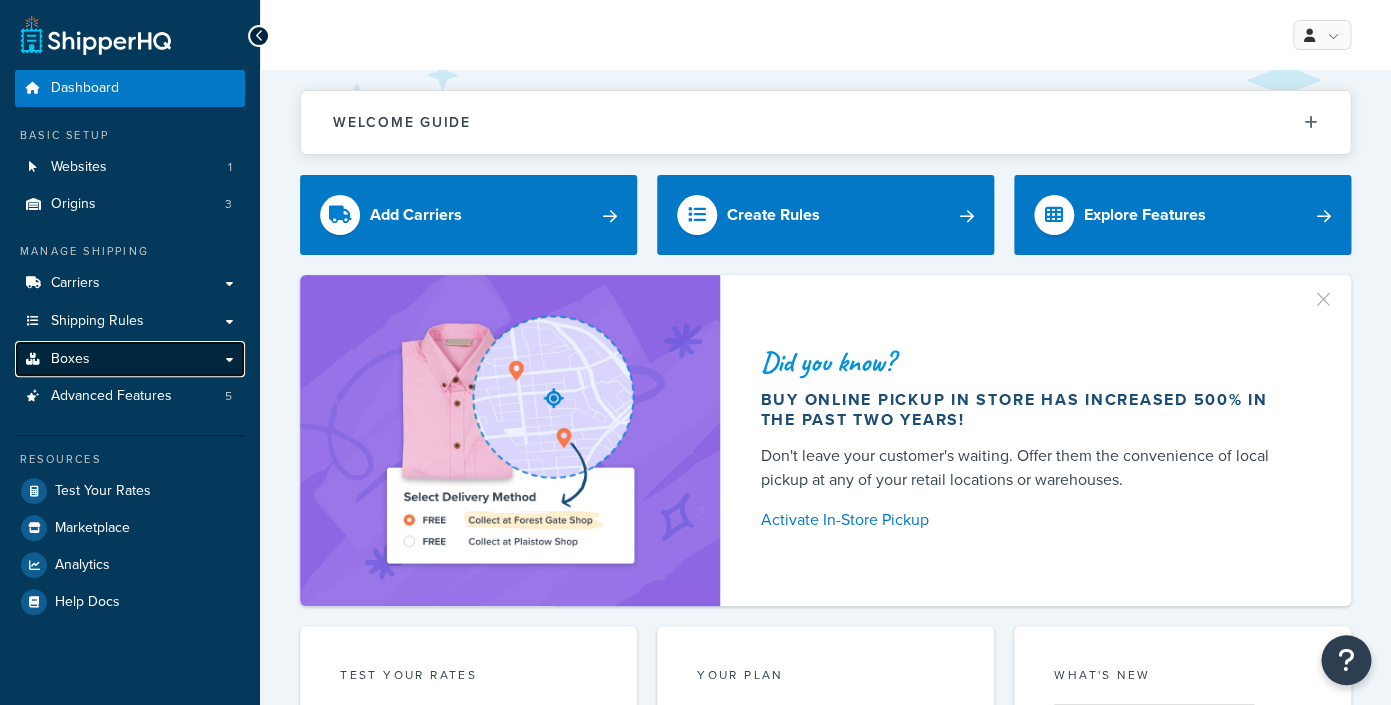 click on "Boxes" at bounding box center (130, 359) 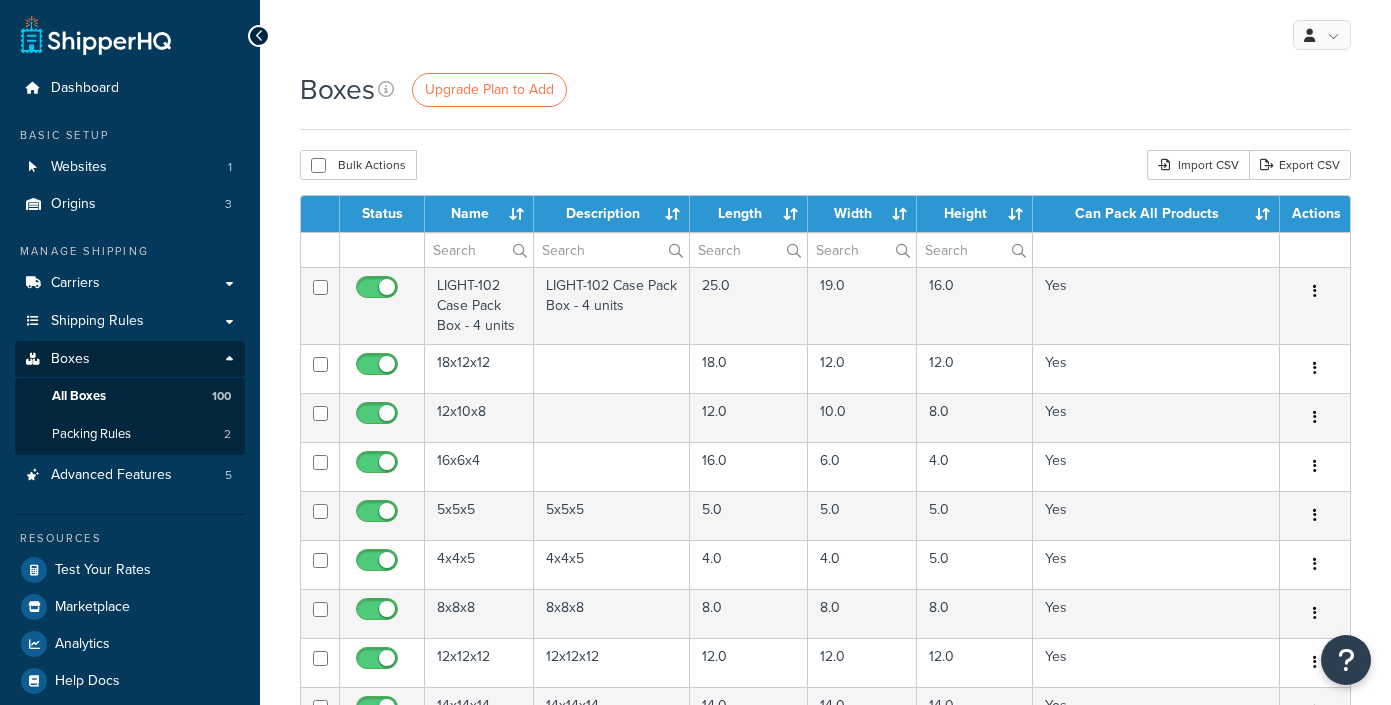 scroll, scrollTop: 0, scrollLeft: 0, axis: both 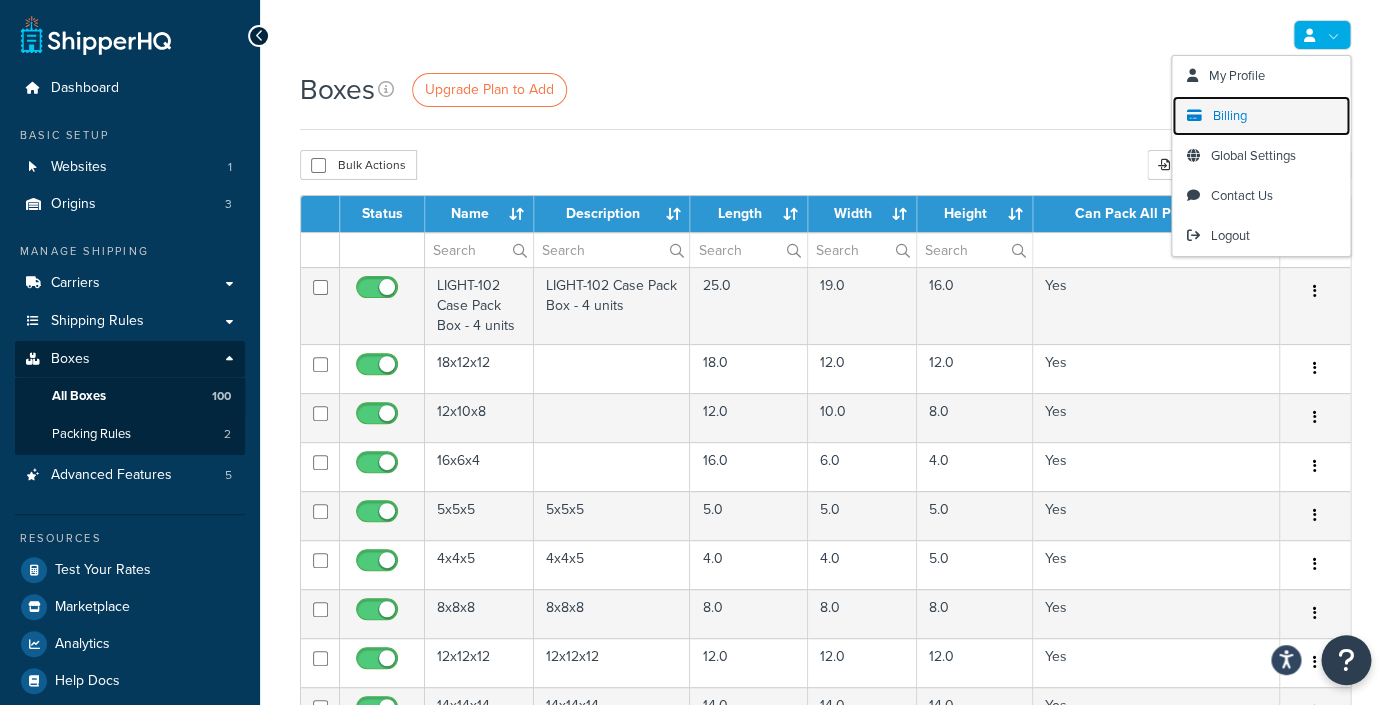 click on "Billing" at bounding box center (1261, 116) 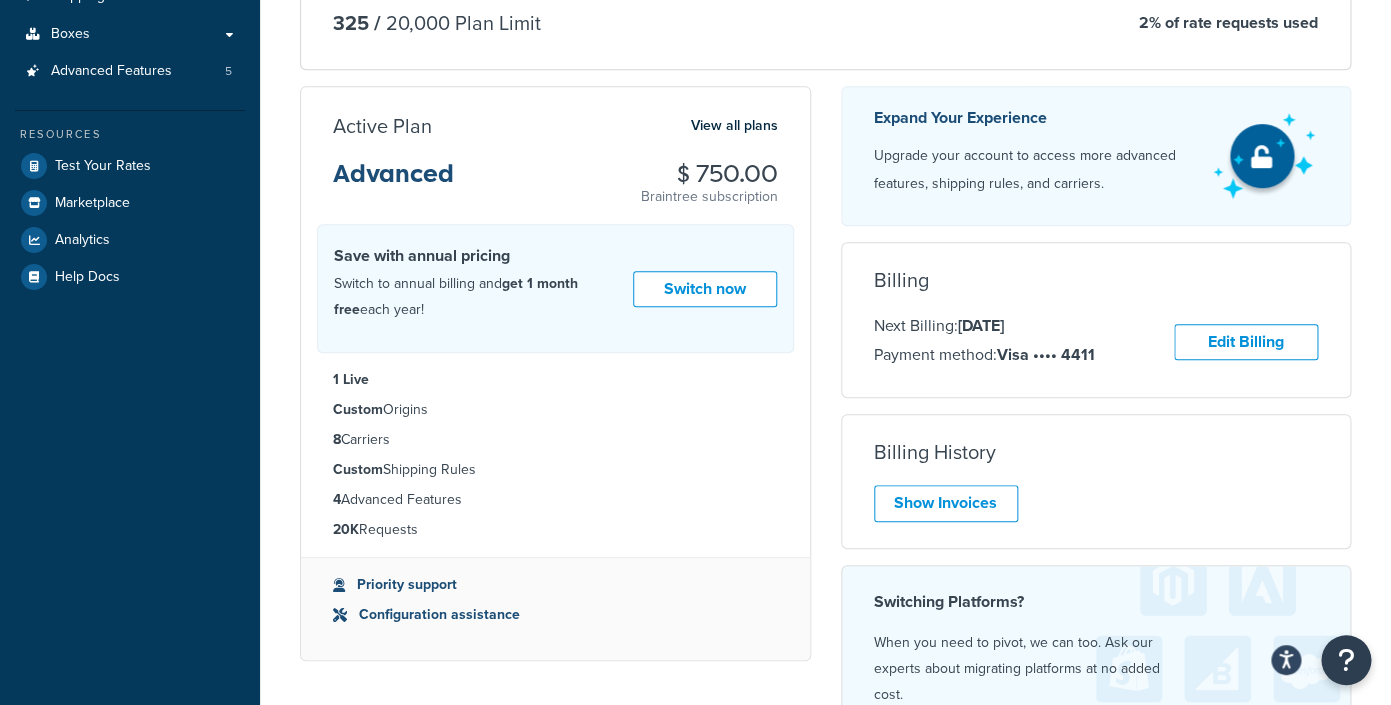 scroll, scrollTop: 0, scrollLeft: 0, axis: both 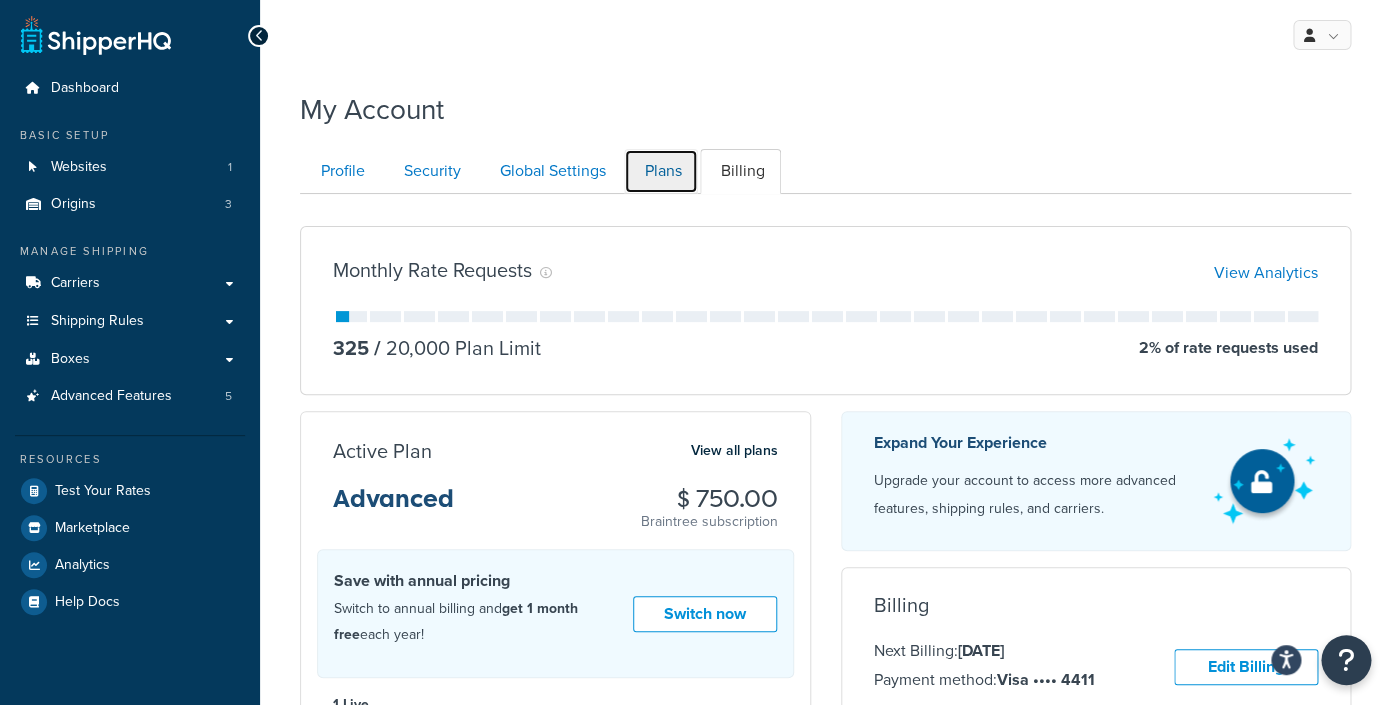 click on "Plans" at bounding box center (661, 171) 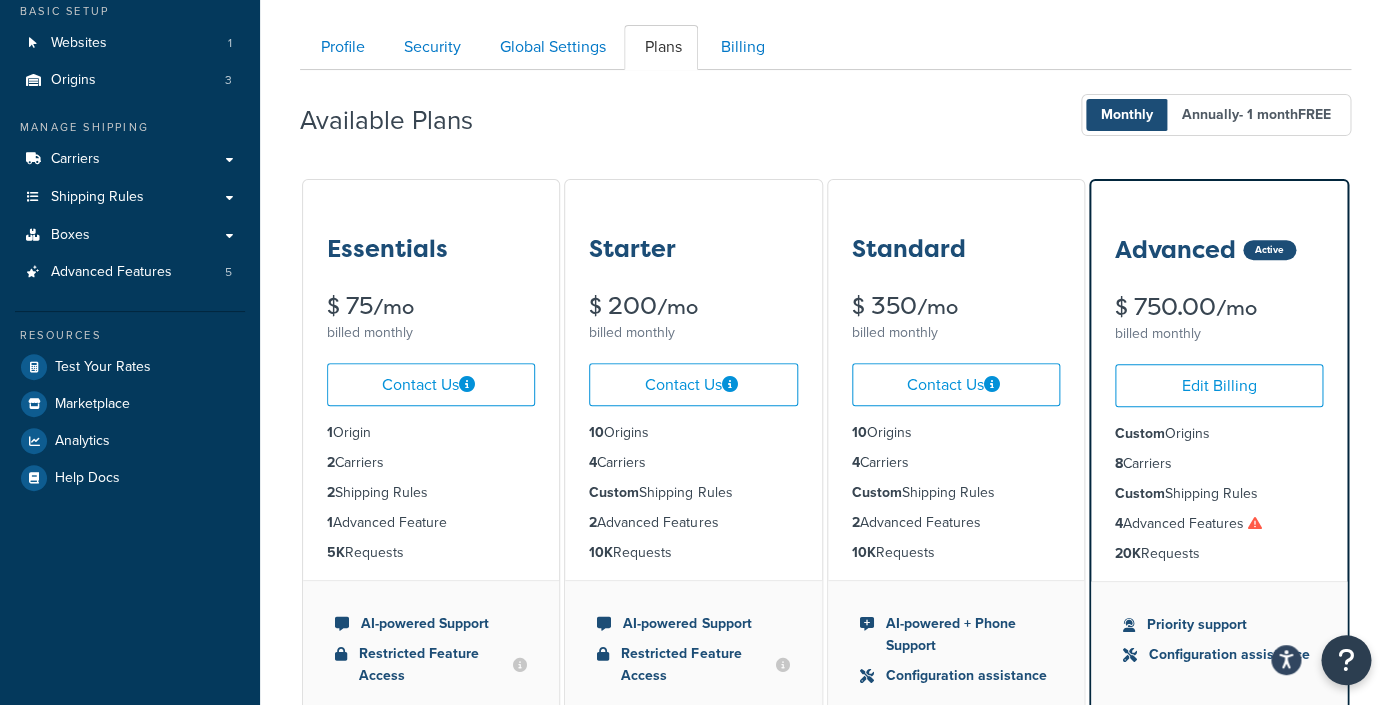 scroll, scrollTop: 128, scrollLeft: 0, axis: vertical 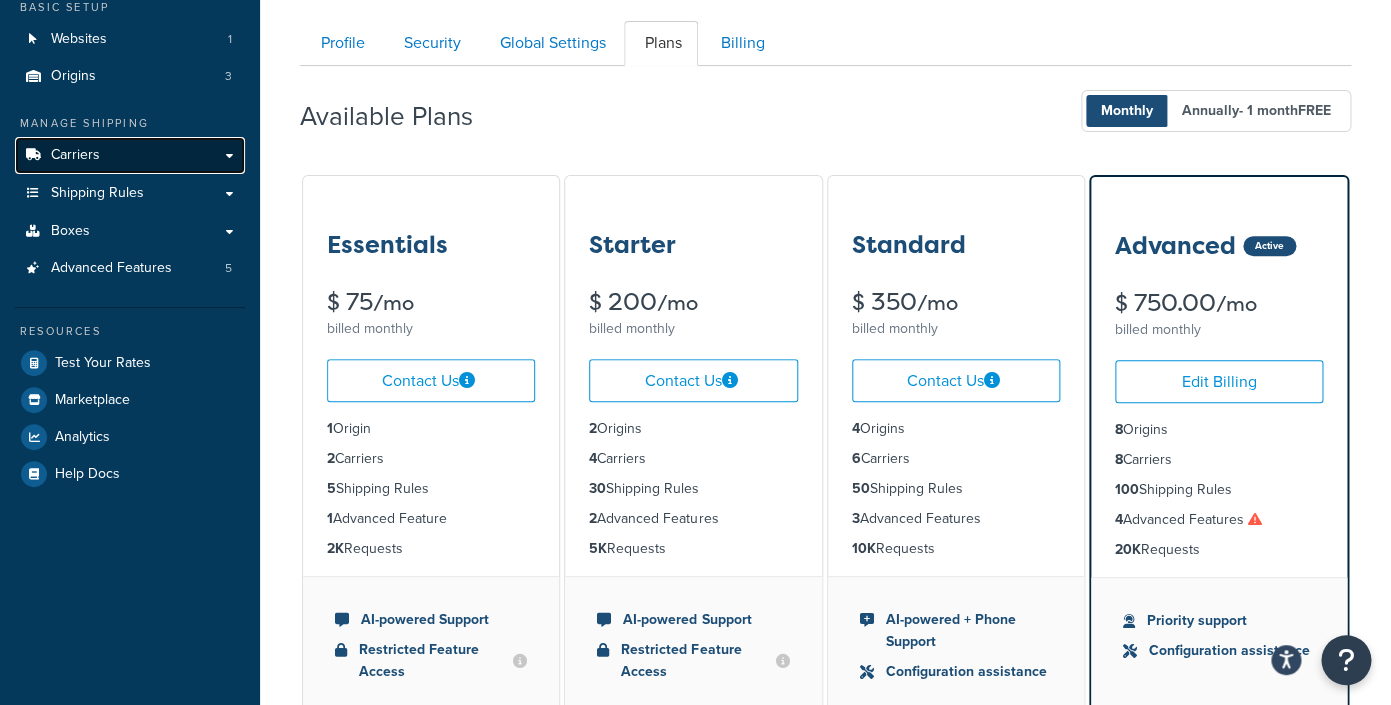 click on "Carriers" at bounding box center (75, 155) 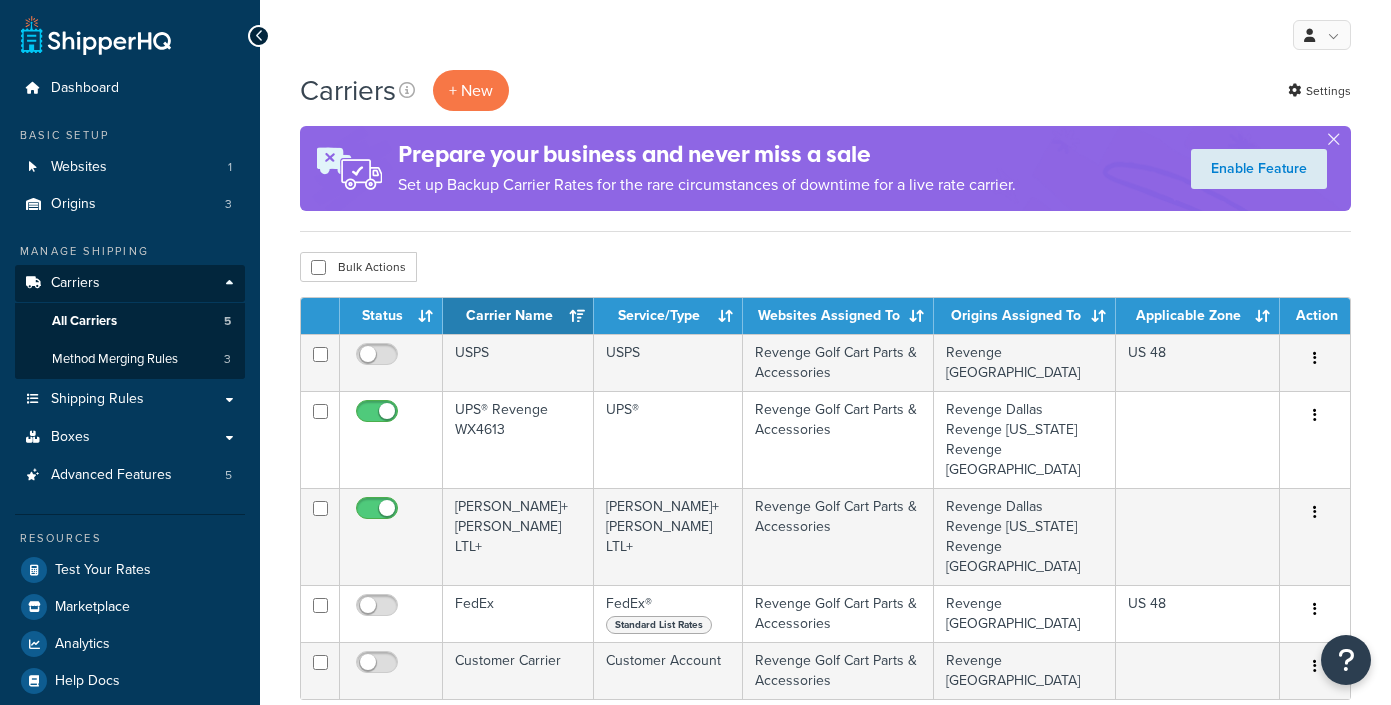 scroll, scrollTop: 0, scrollLeft: 0, axis: both 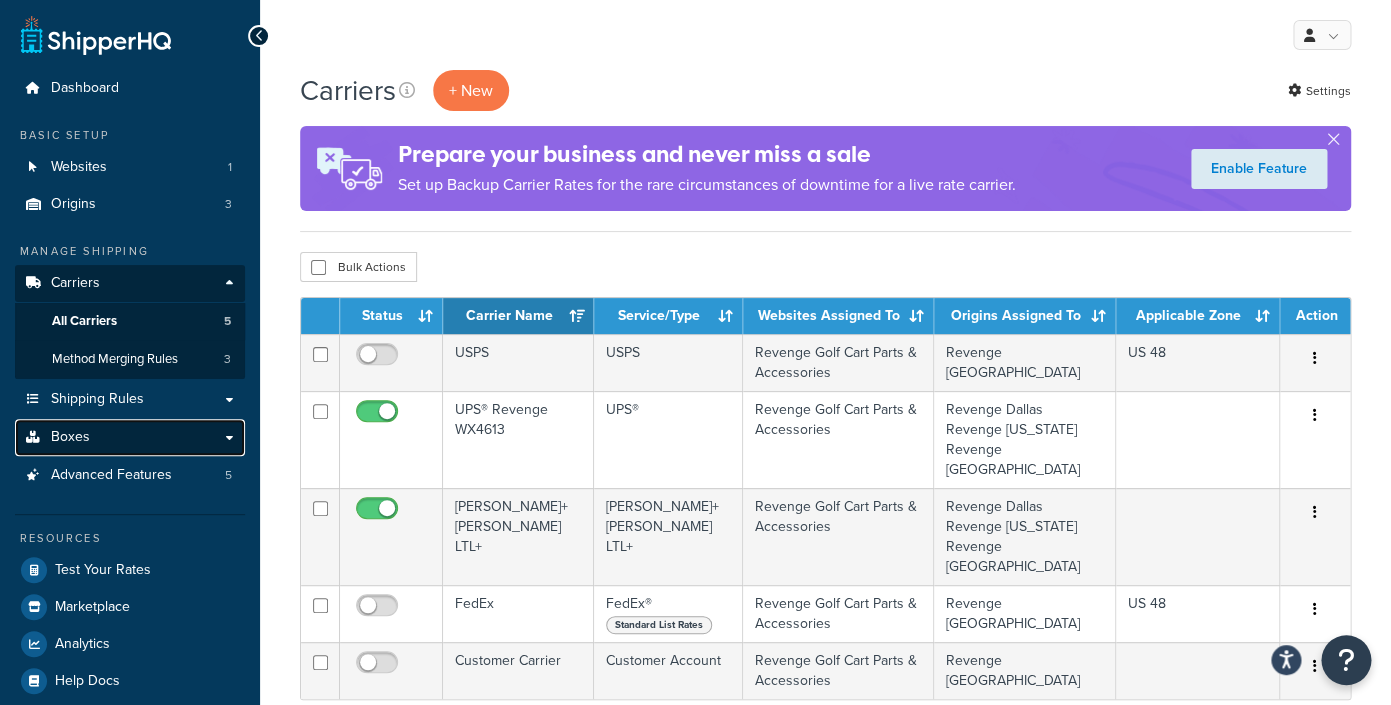 click on "Boxes" at bounding box center [130, 437] 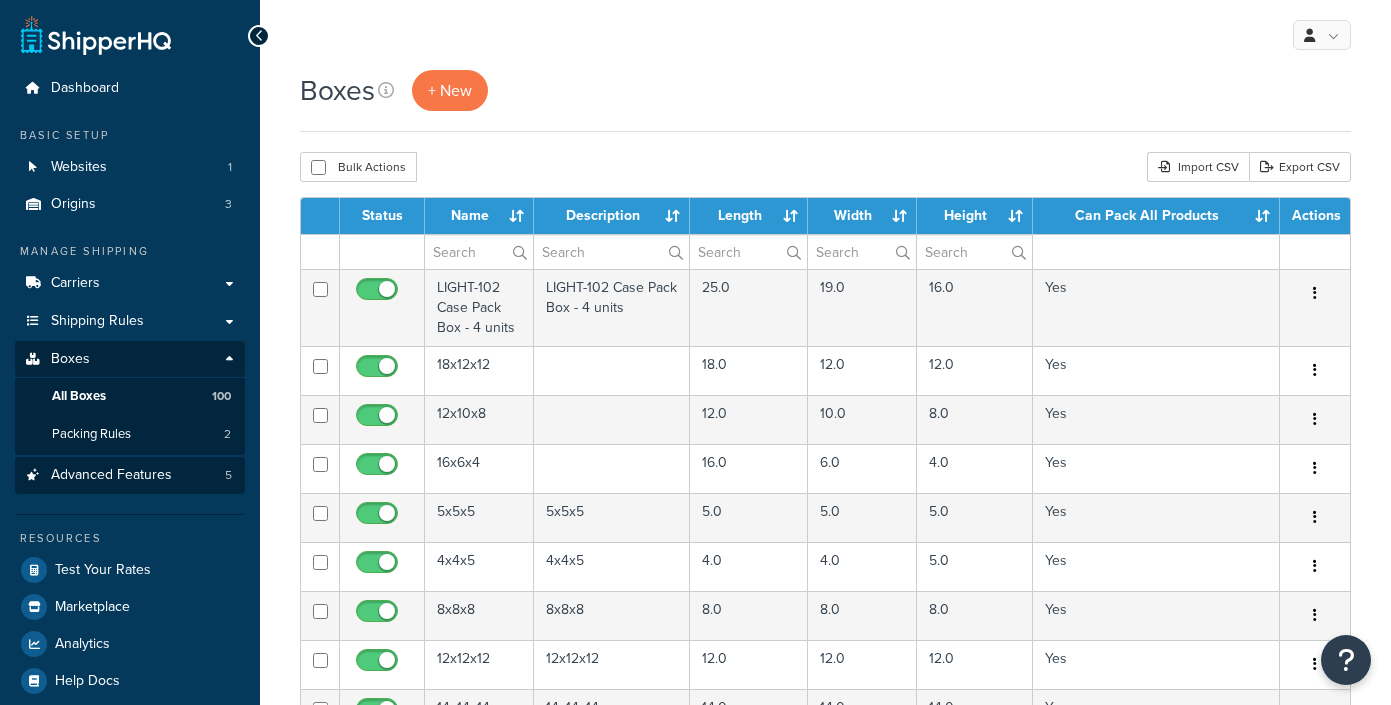 scroll, scrollTop: 0, scrollLeft: 0, axis: both 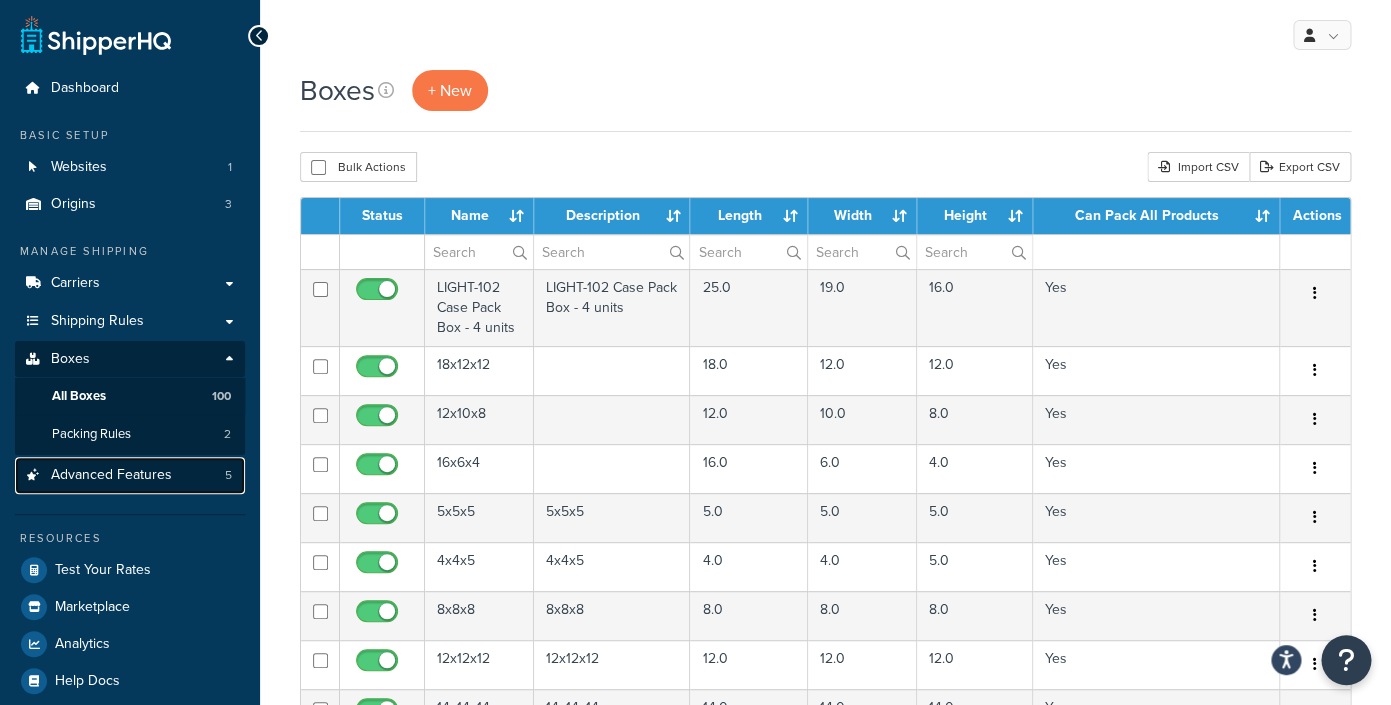 click on "Advanced Features
5" at bounding box center [130, 475] 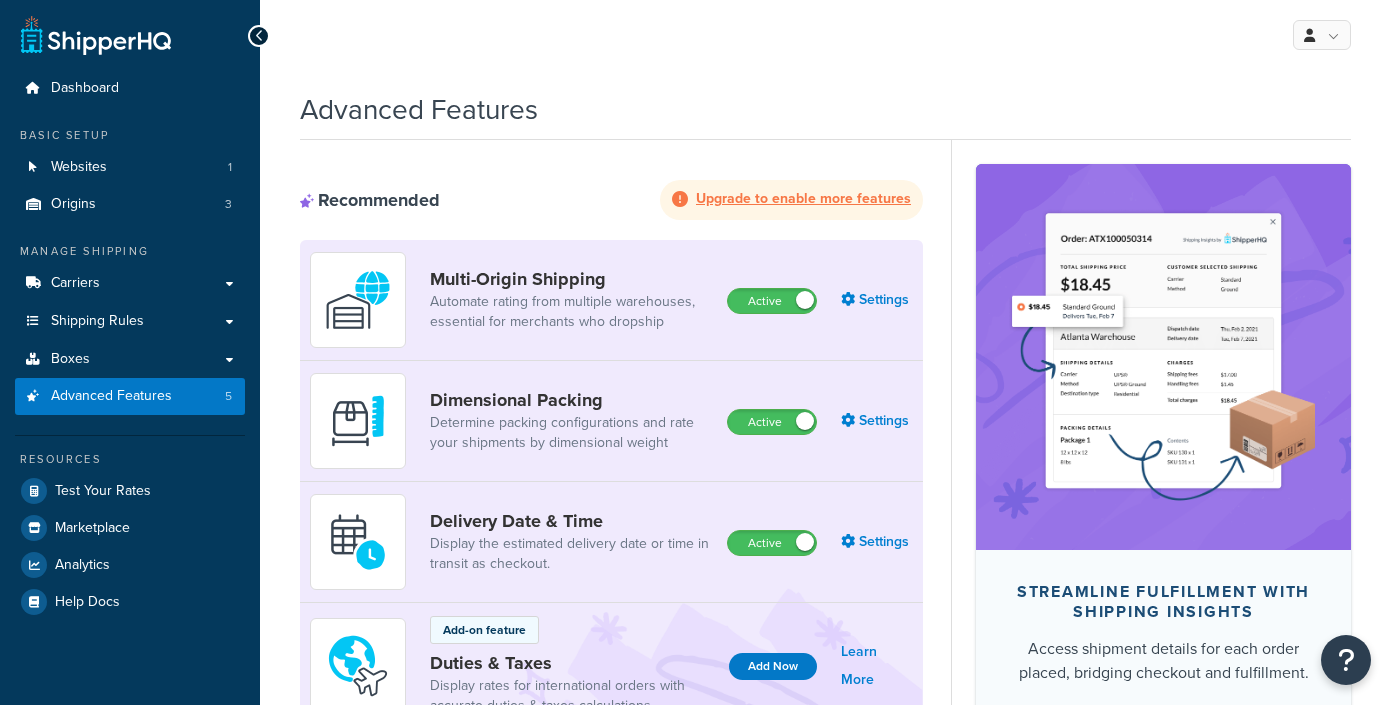 scroll, scrollTop: 0, scrollLeft: 0, axis: both 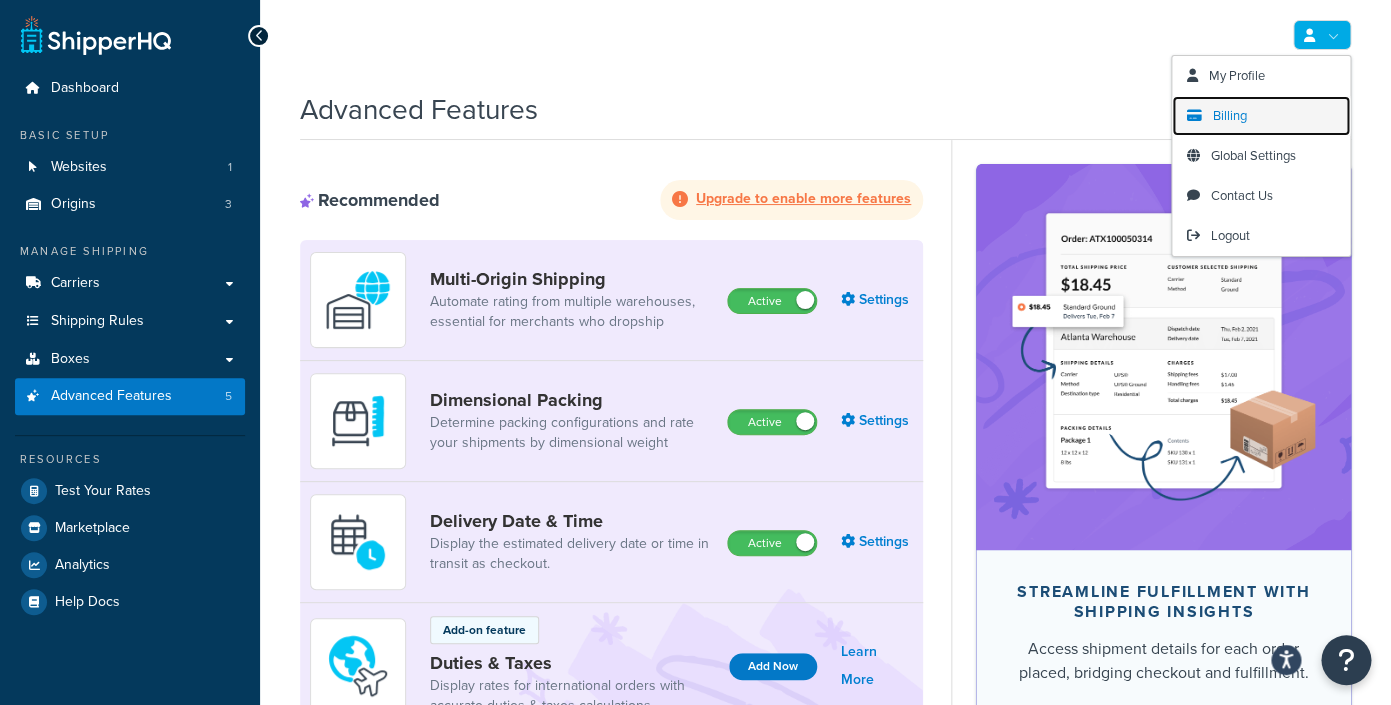 click on "Billing" at bounding box center (1261, 116) 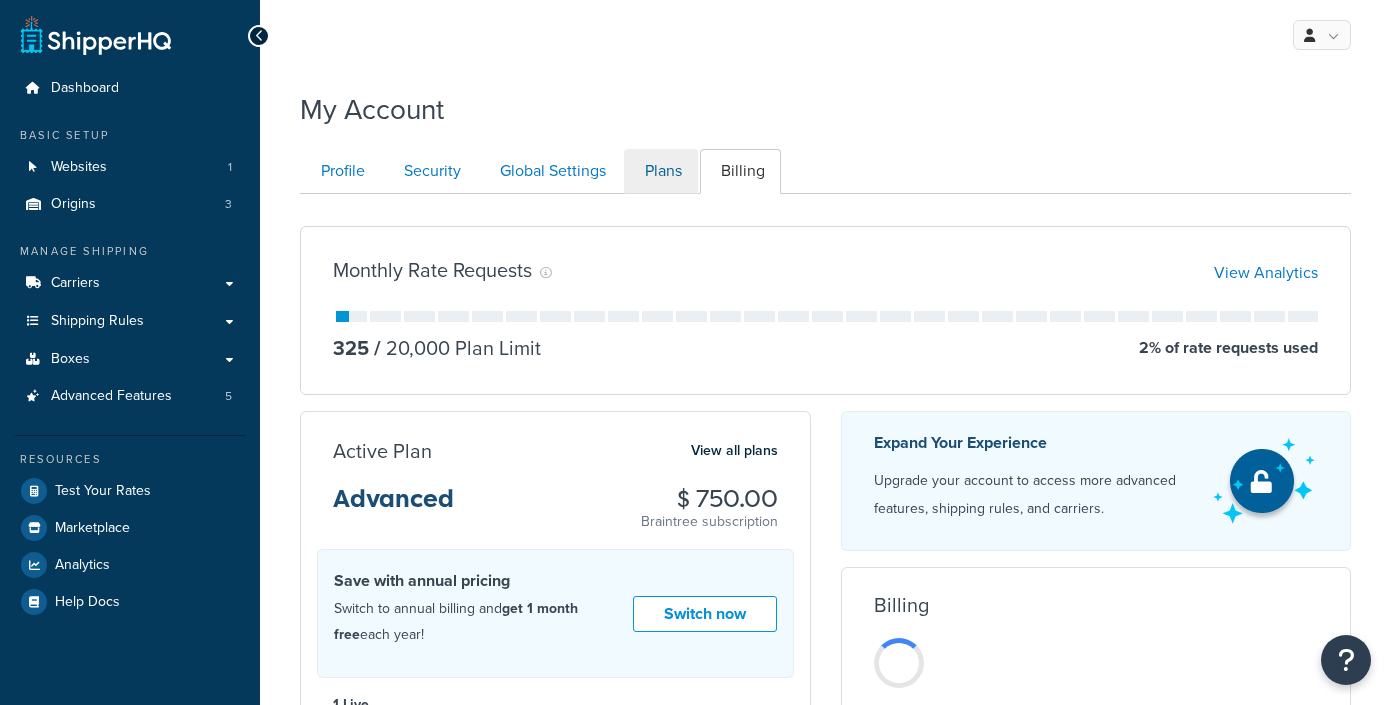 scroll, scrollTop: 0, scrollLeft: 0, axis: both 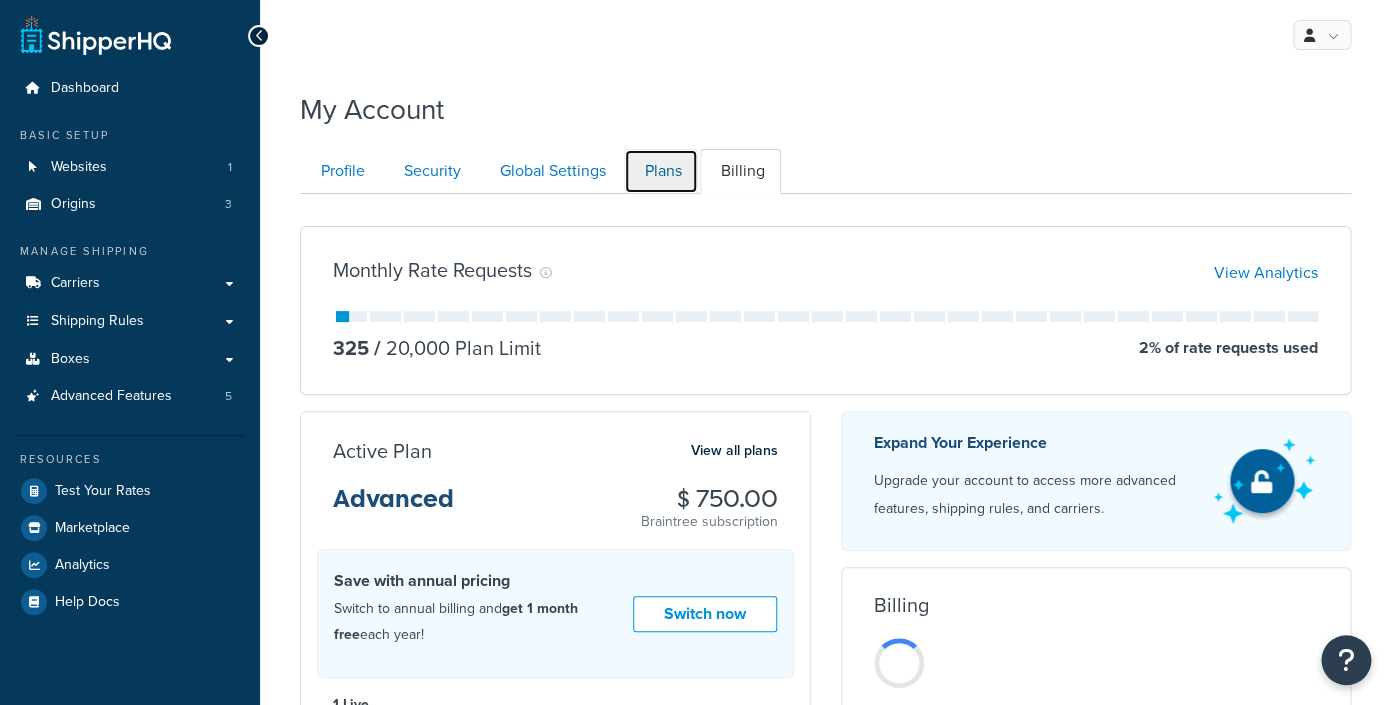 click on "Plans" at bounding box center (661, 171) 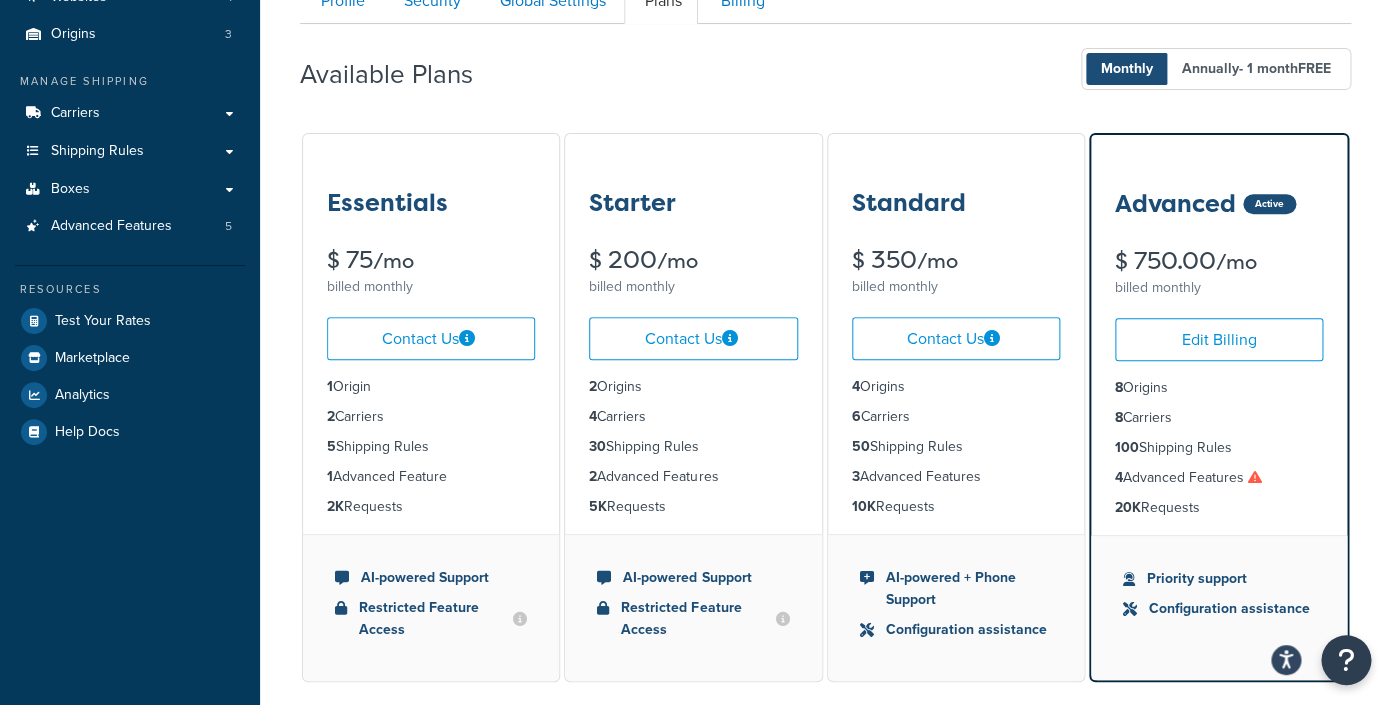 scroll, scrollTop: 0, scrollLeft: 0, axis: both 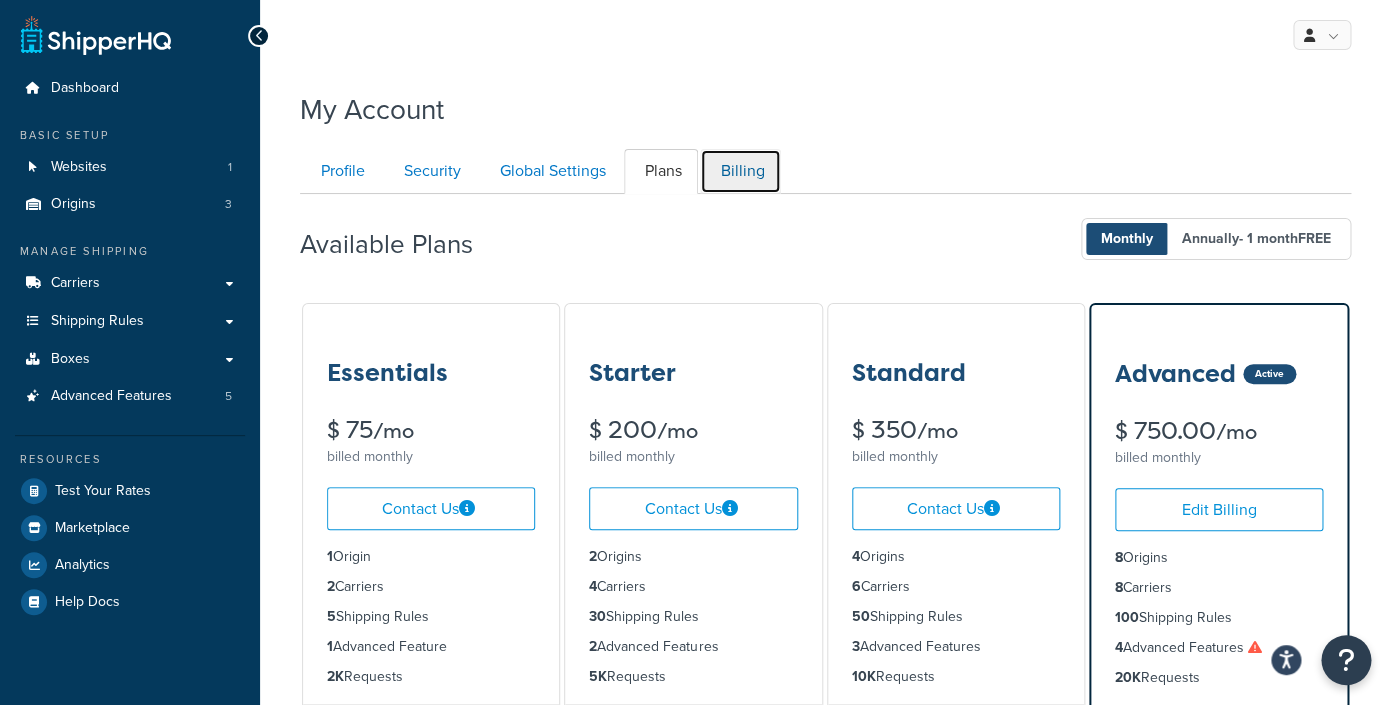 click on "Billing" at bounding box center [740, 171] 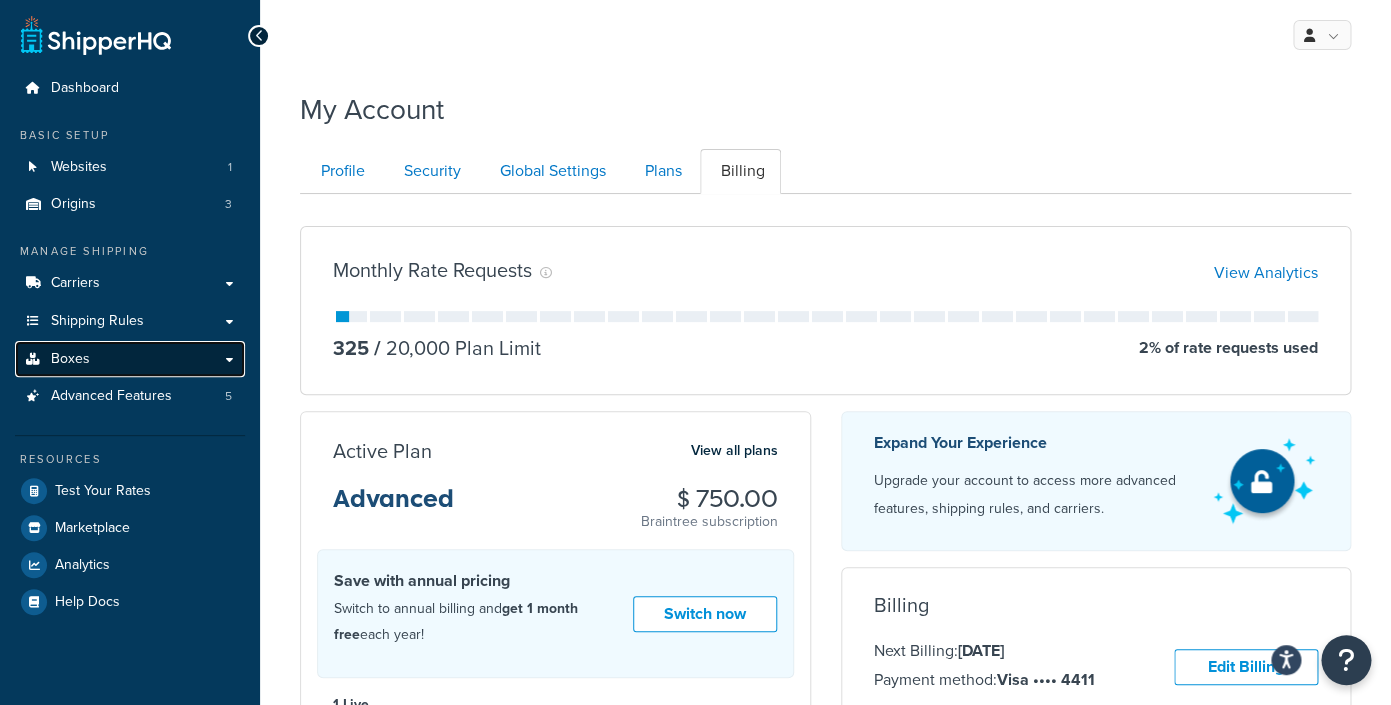 click on "Boxes" at bounding box center [130, 359] 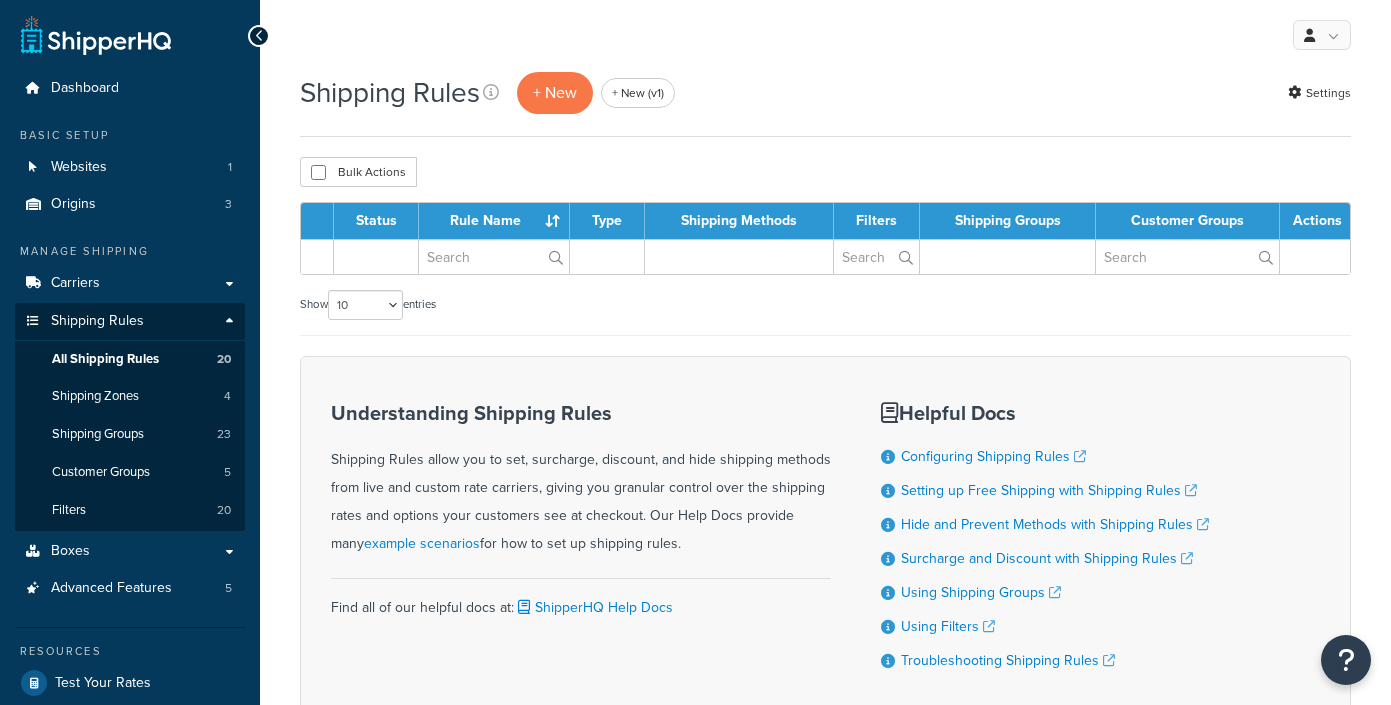 scroll, scrollTop: 0, scrollLeft: 0, axis: both 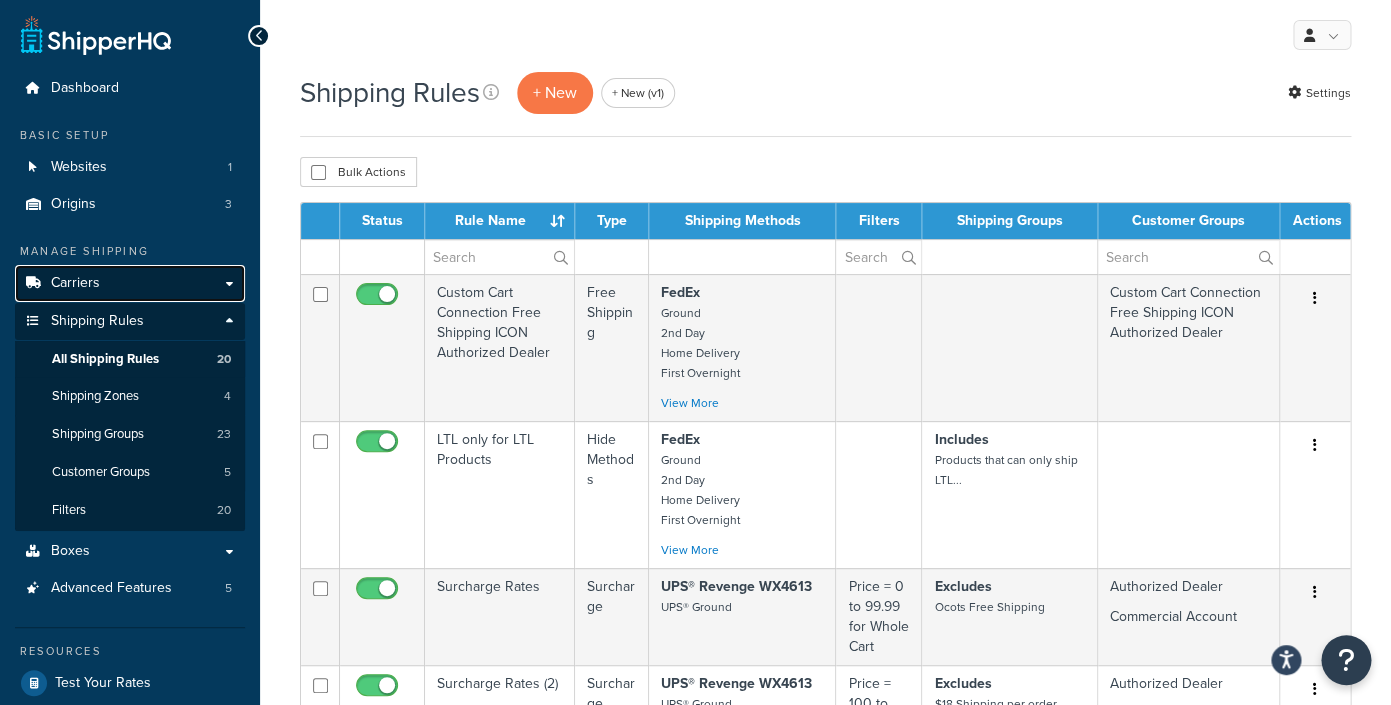 click on "Carriers" at bounding box center [130, 283] 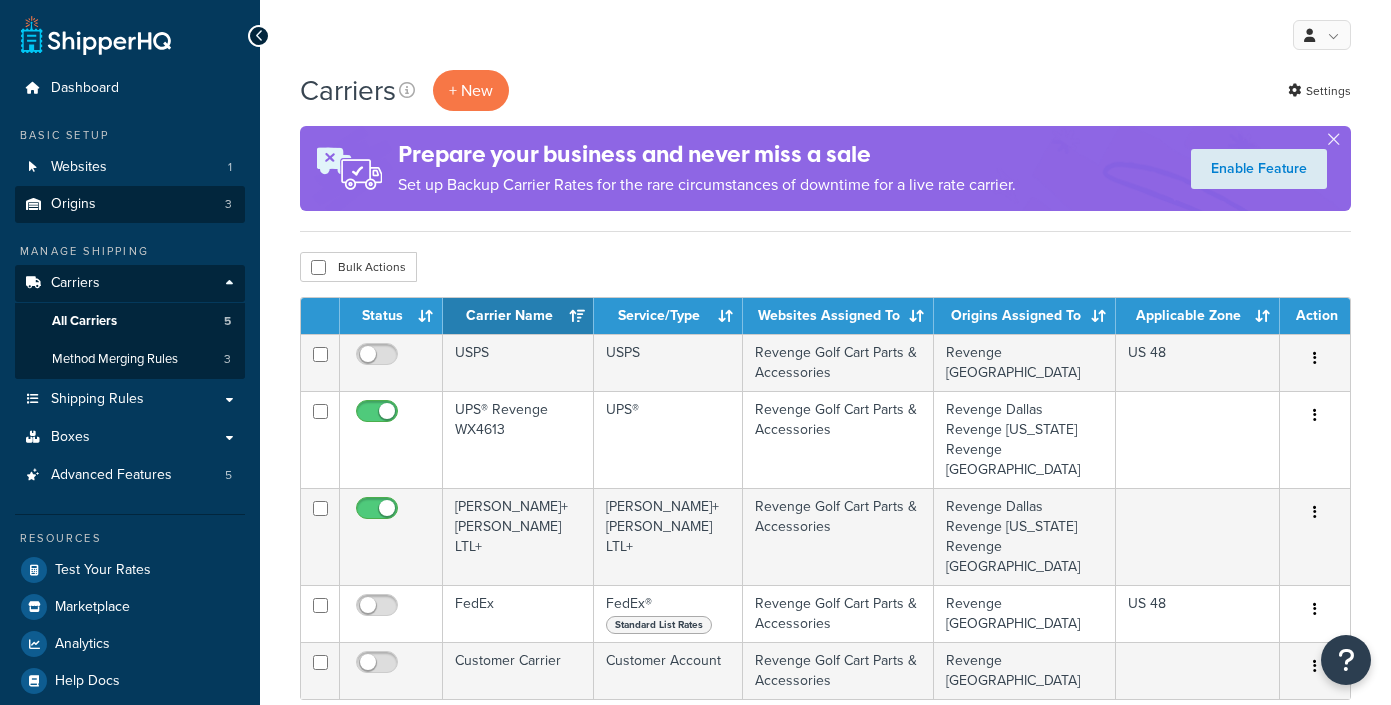 scroll, scrollTop: 0, scrollLeft: 0, axis: both 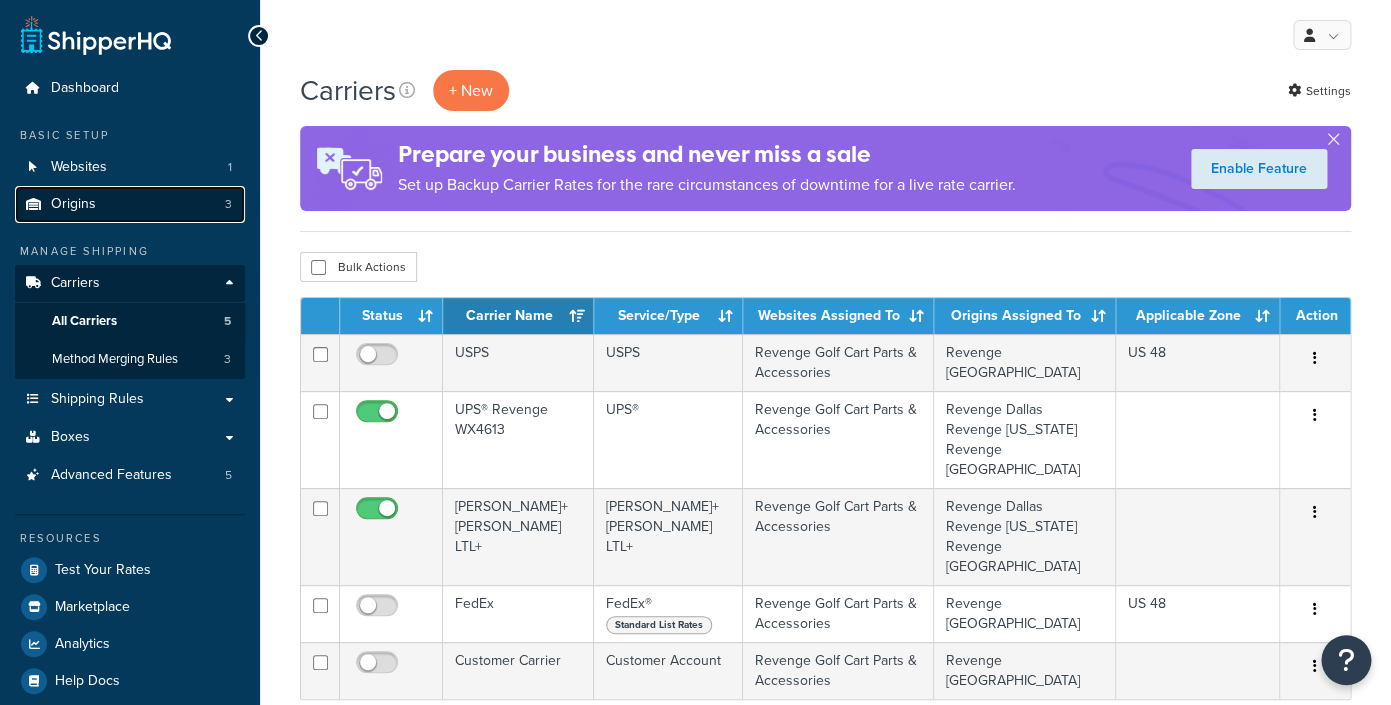 click on "Origins
3" at bounding box center (130, 204) 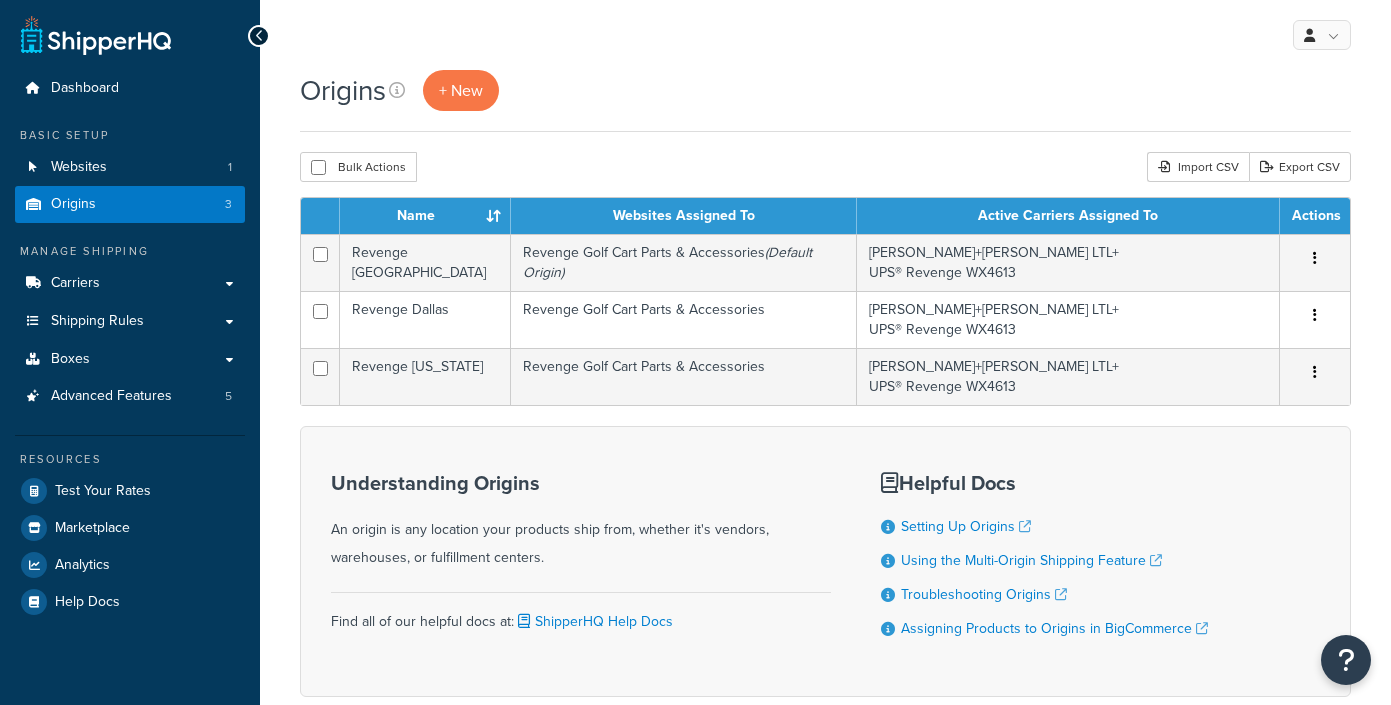 scroll, scrollTop: 0, scrollLeft: 0, axis: both 